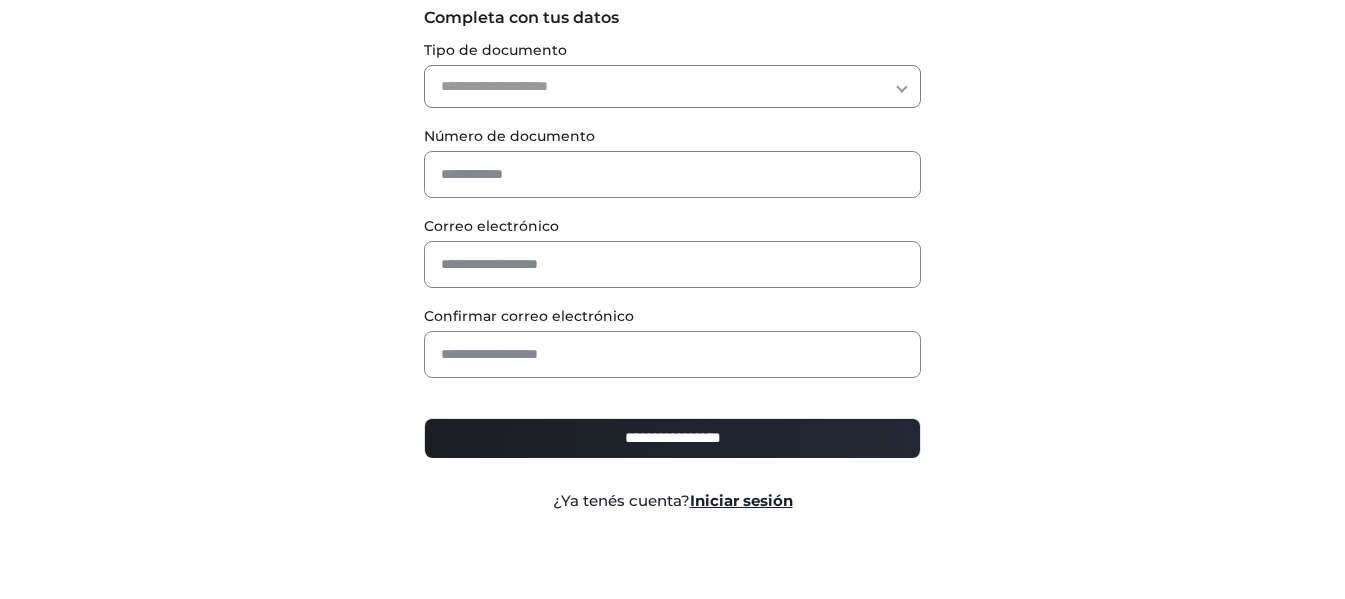 scroll, scrollTop: 219, scrollLeft: 0, axis: vertical 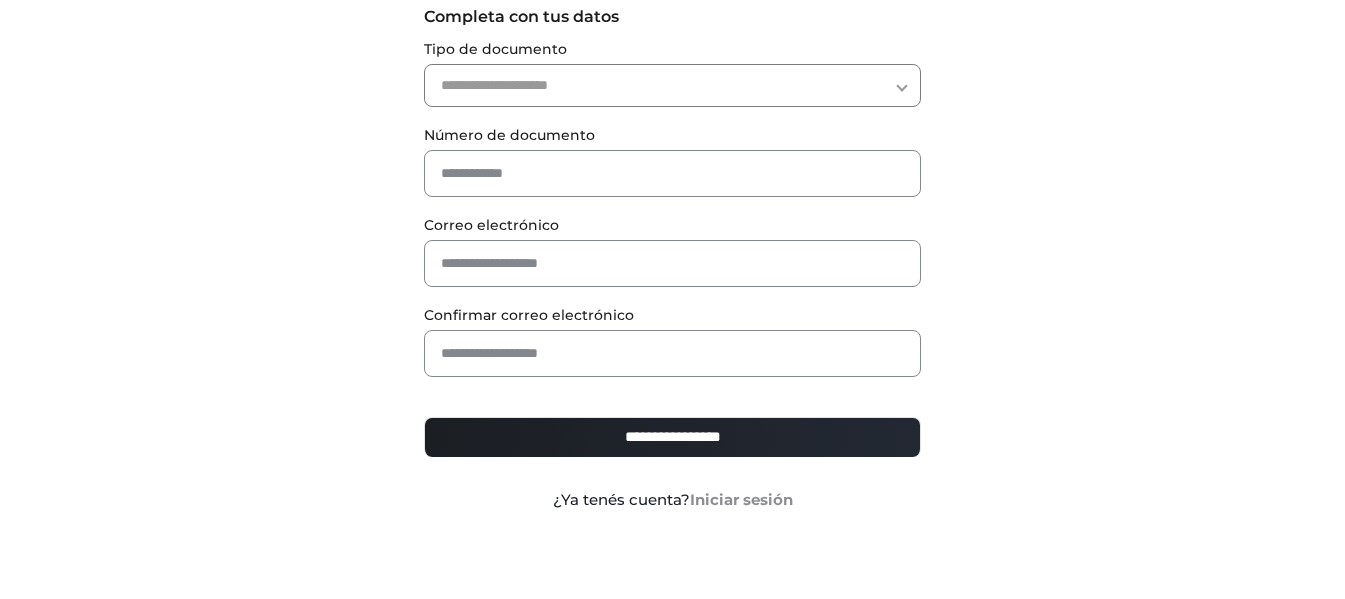 click on "Iniciar sesión" at bounding box center [741, 499] 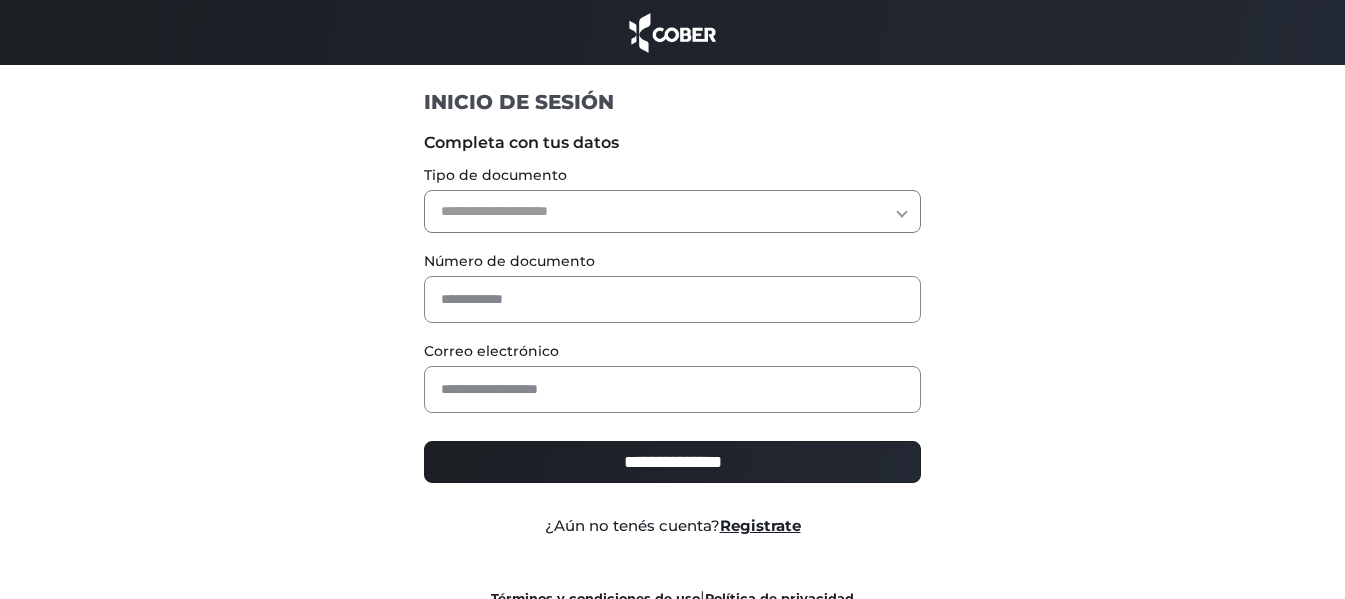 scroll, scrollTop: 0, scrollLeft: 0, axis: both 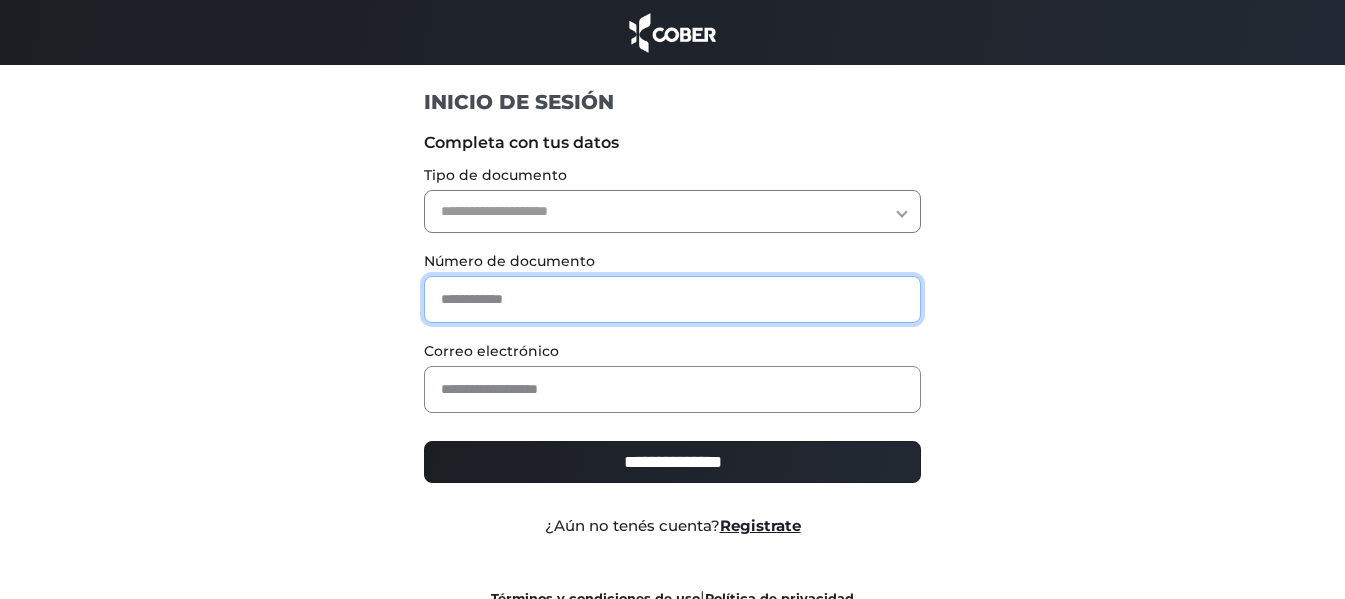 click at bounding box center (672, 299) 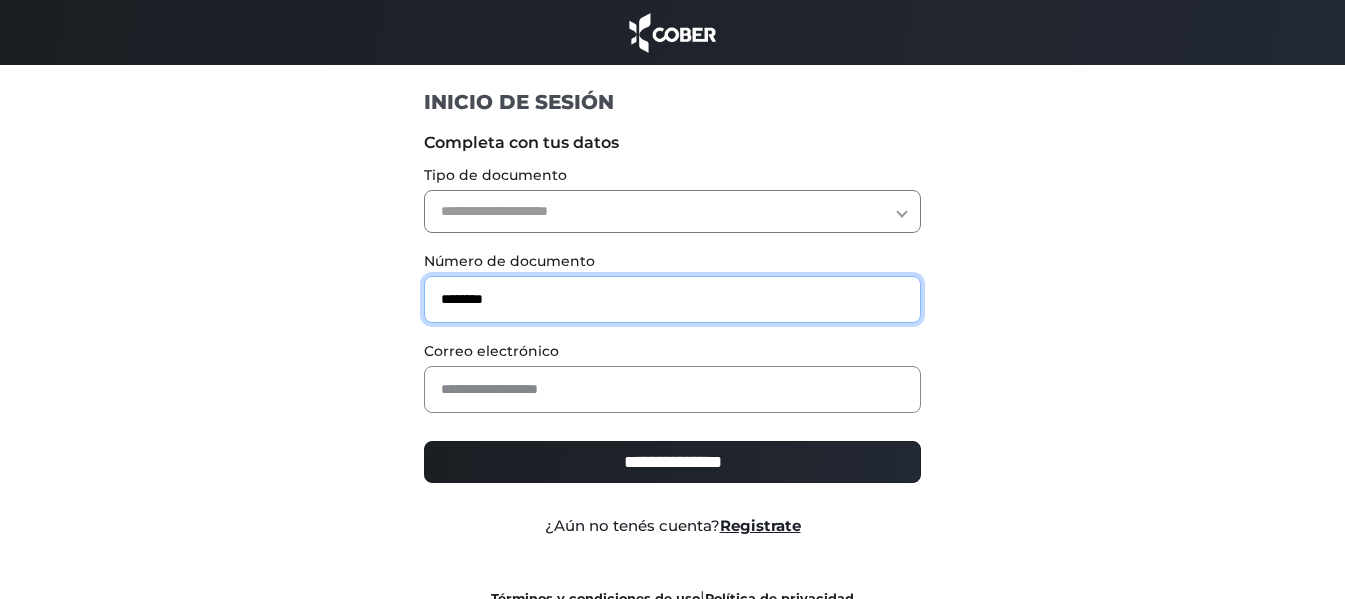 type on "********" 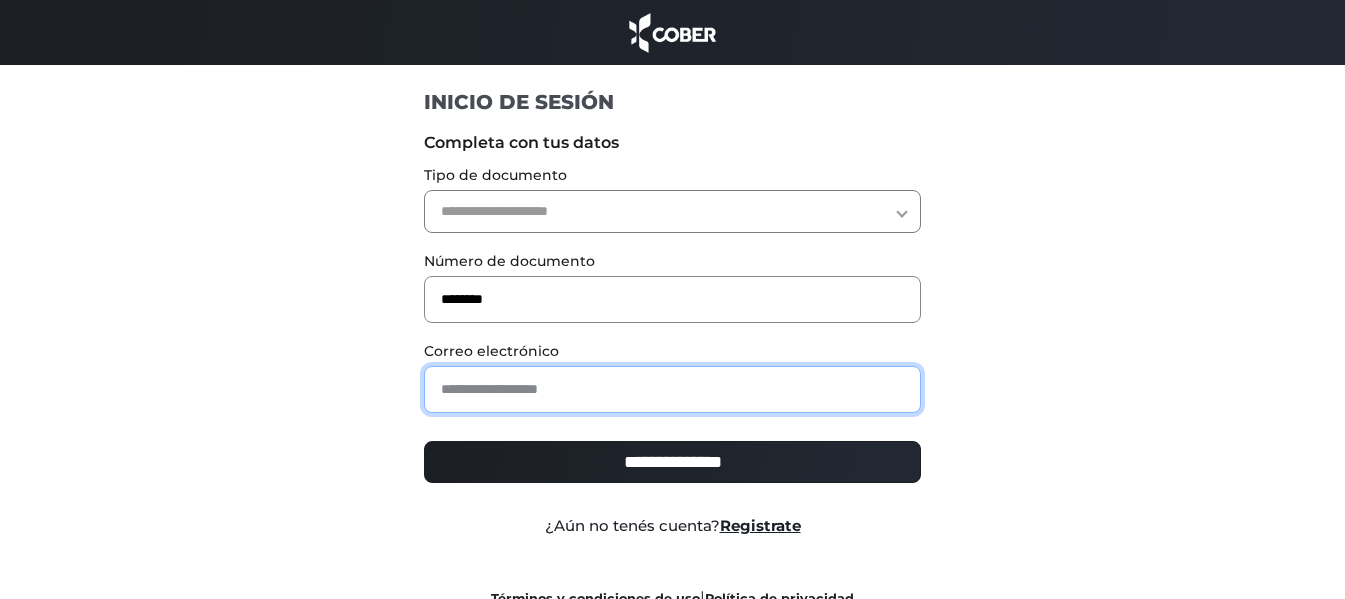 drag, startPoint x: 586, startPoint y: 398, endPoint x: 604, endPoint y: 366, distance: 36.71512 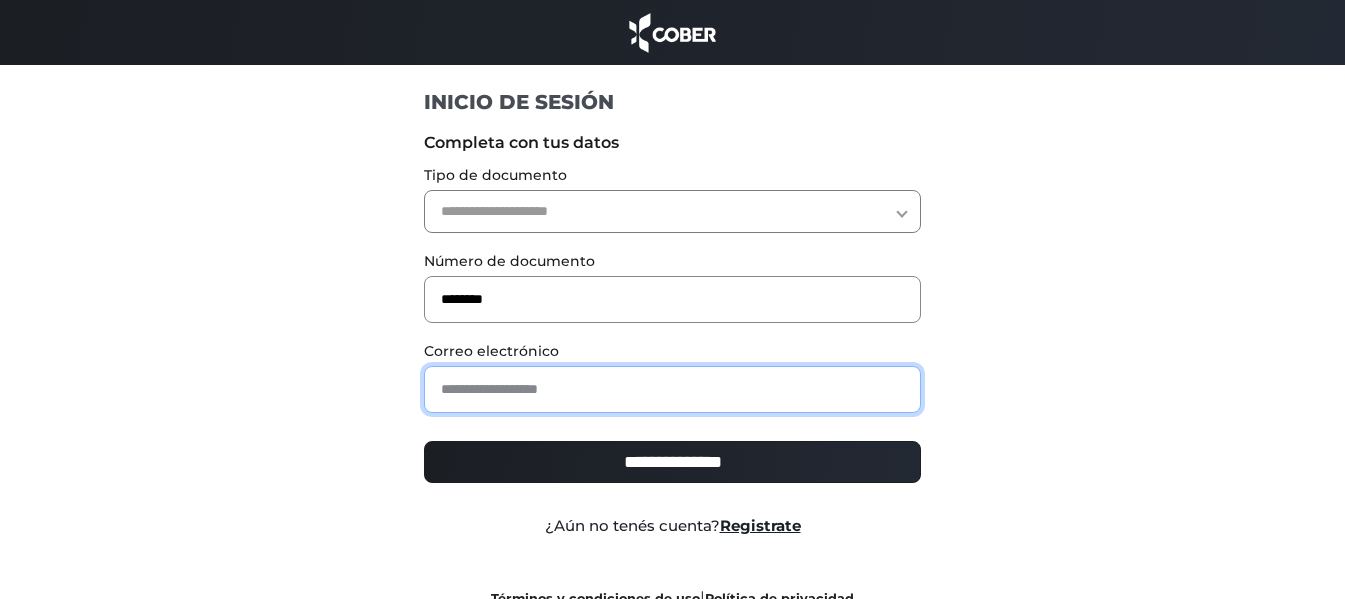 click at bounding box center (672, 389) 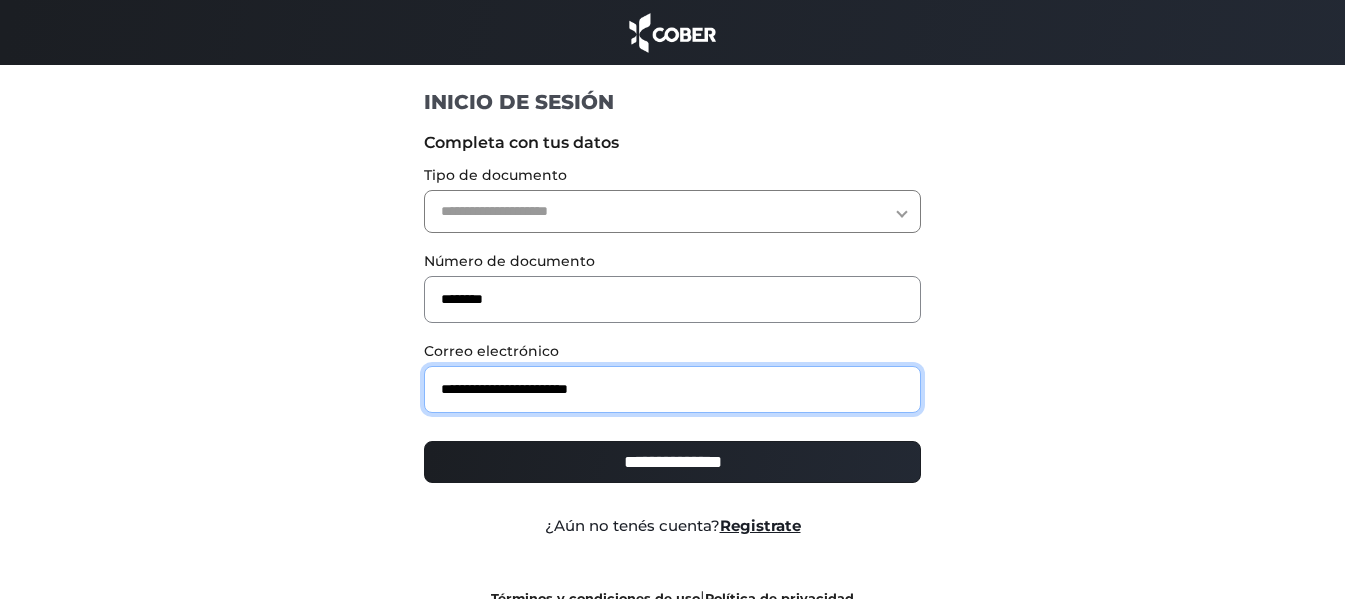 type on "**********" 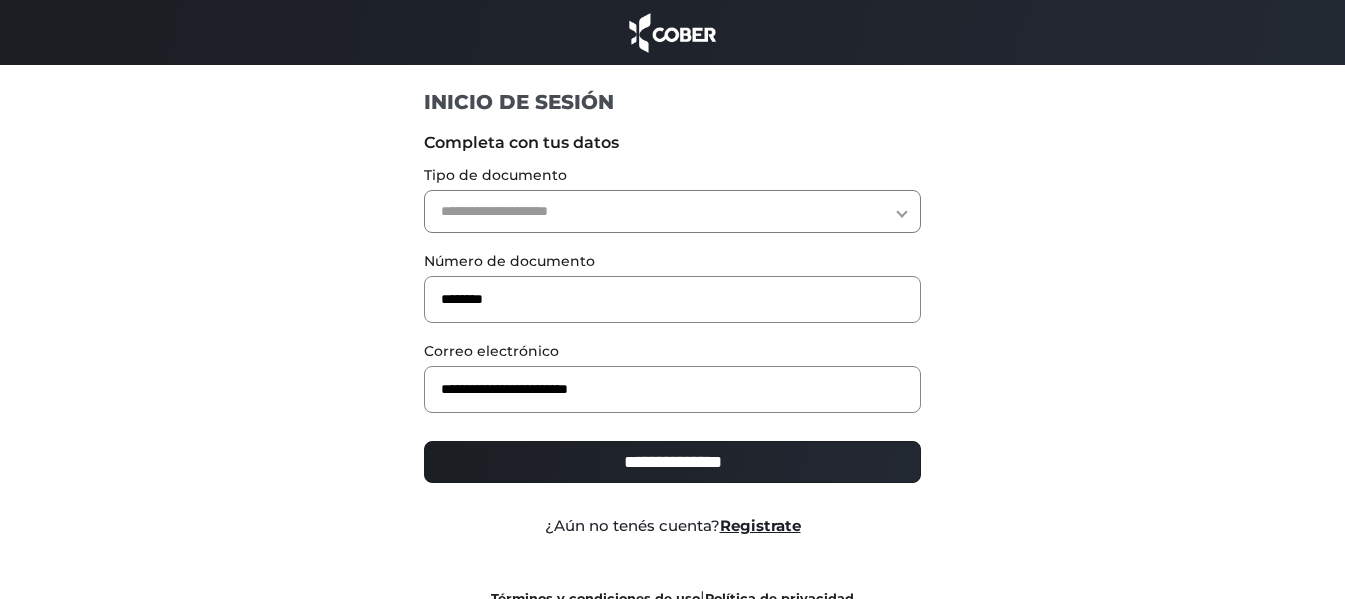 click on "**********" at bounding box center [672, 211] 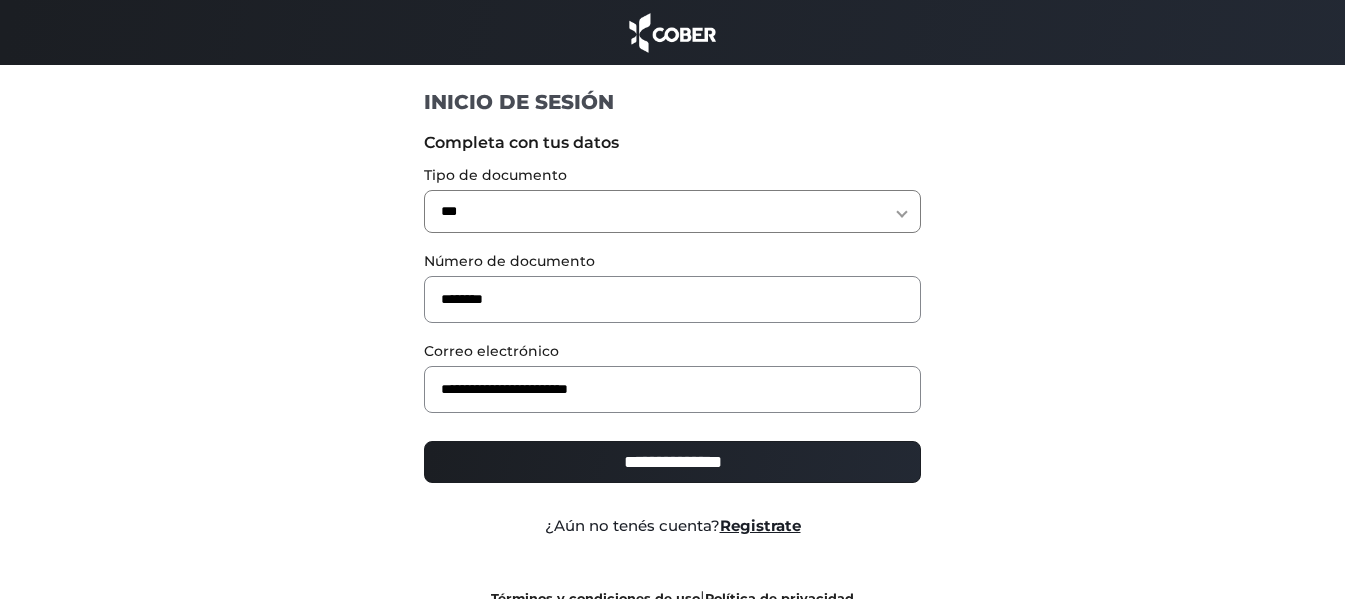click on "**********" at bounding box center [672, 211] 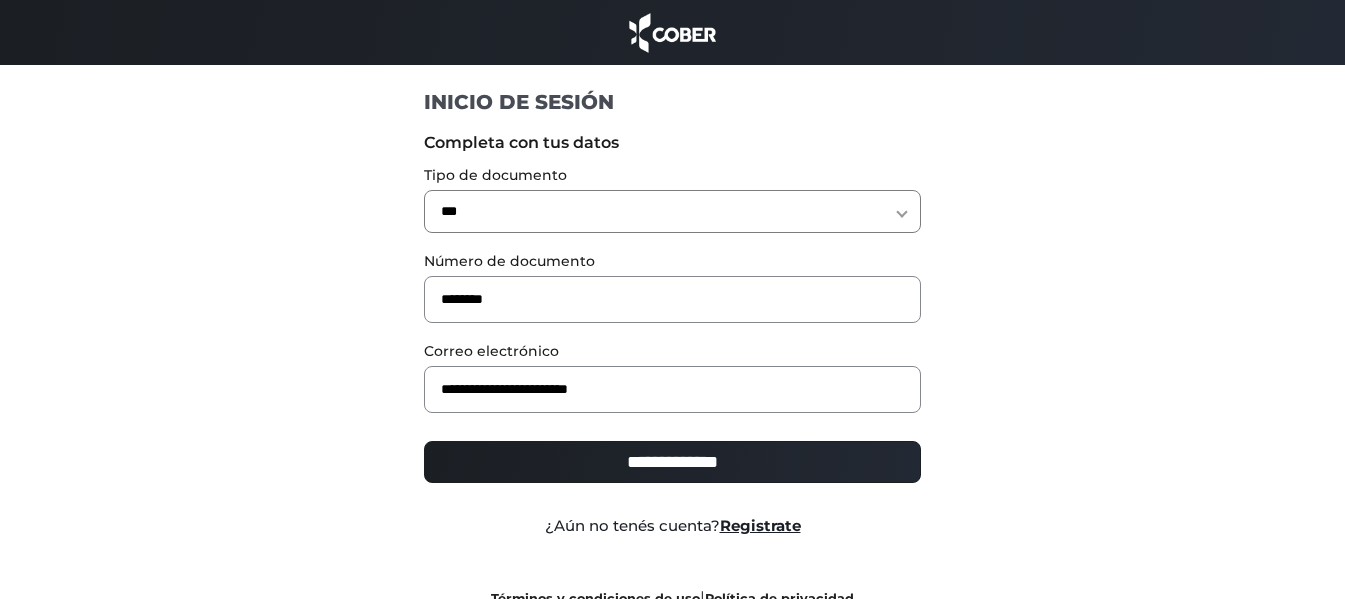 type on "**********" 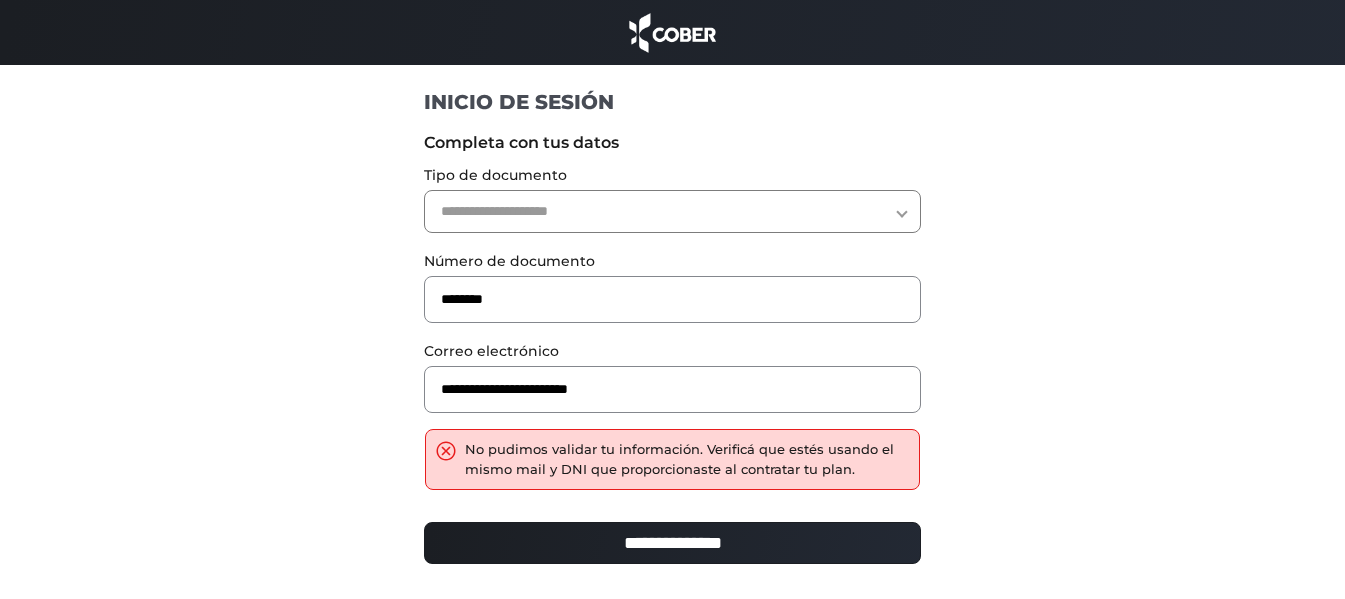 scroll, scrollTop: 0, scrollLeft: 0, axis: both 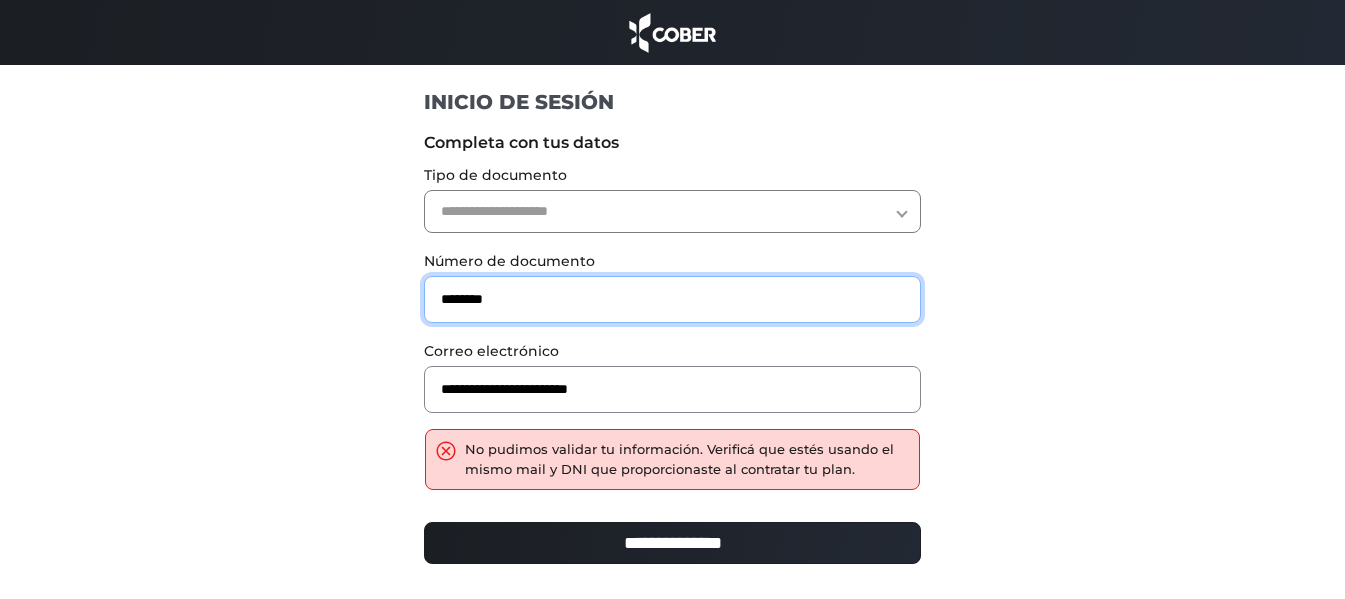 drag, startPoint x: 597, startPoint y: 297, endPoint x: 32, endPoint y: 303, distance: 565.03186 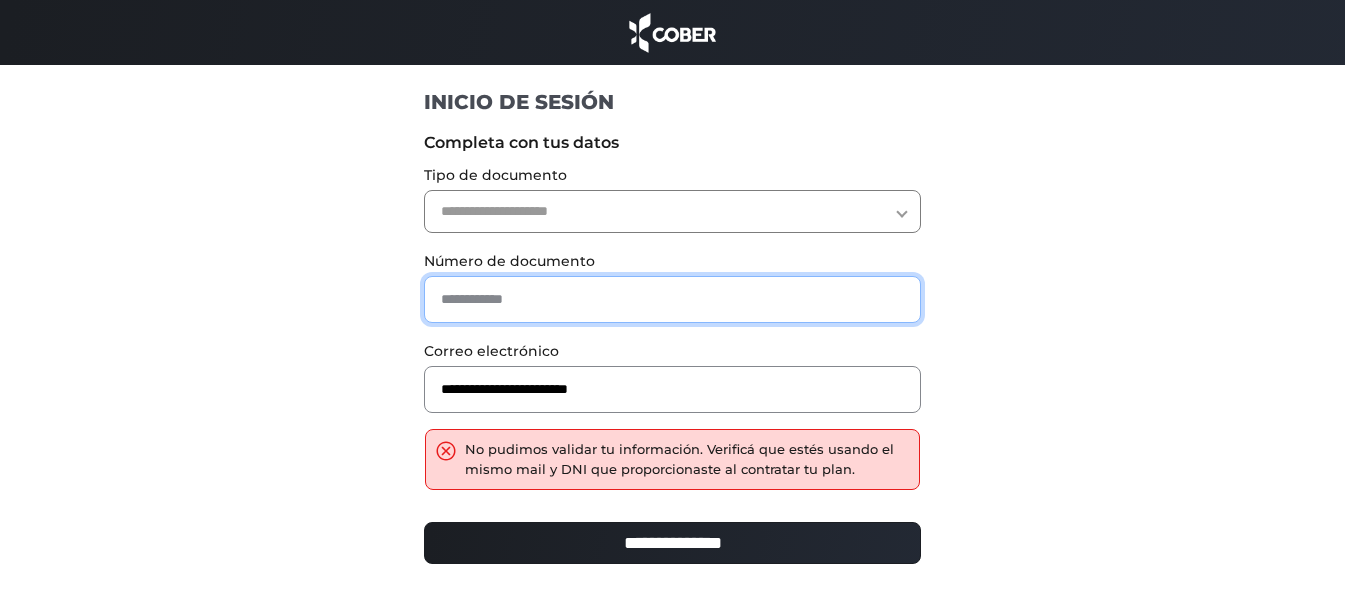 paste on "********" 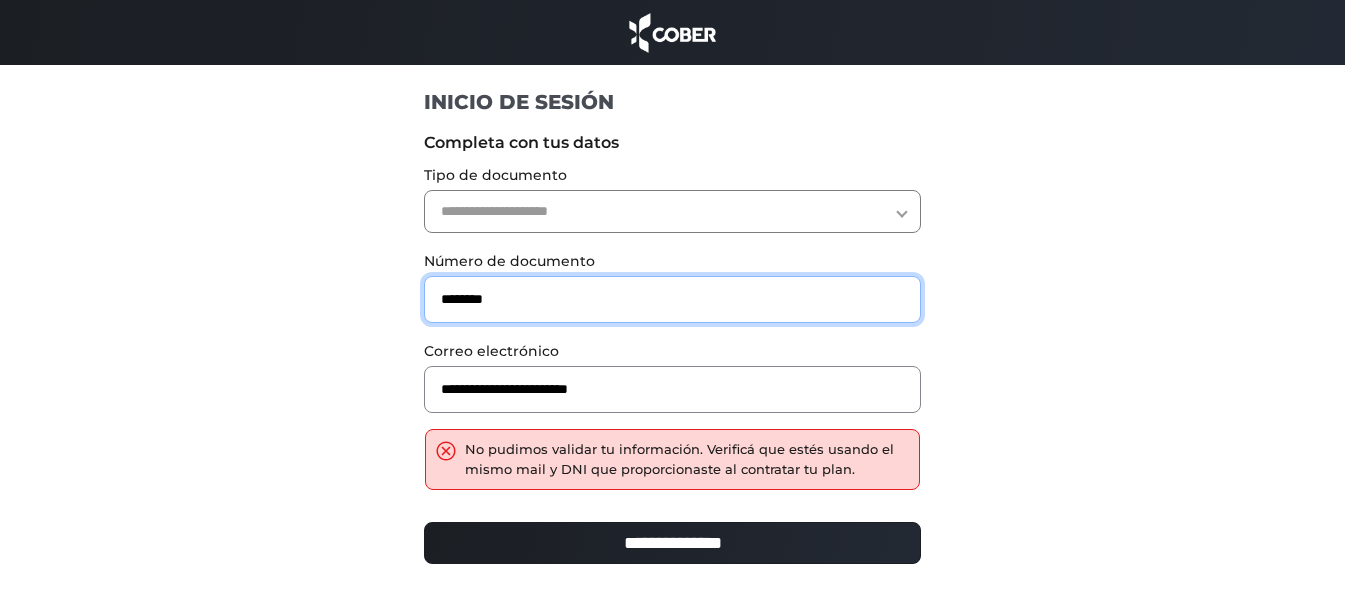 type on "********" 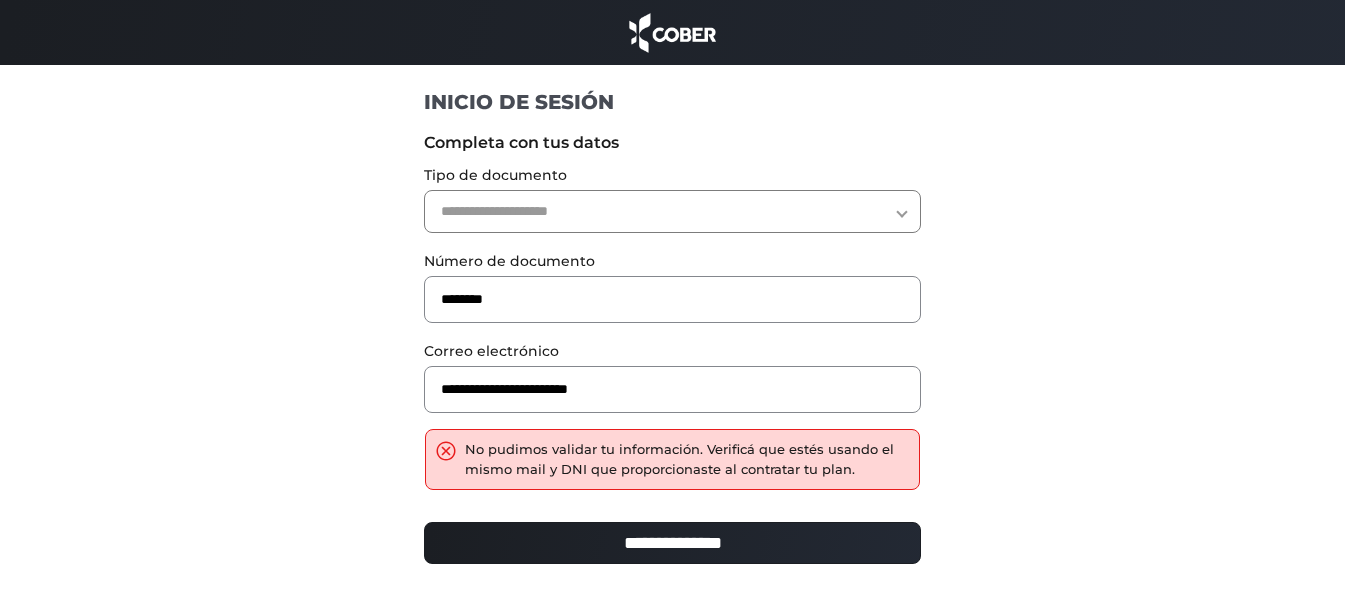 click on "**********" at bounding box center (672, 211) 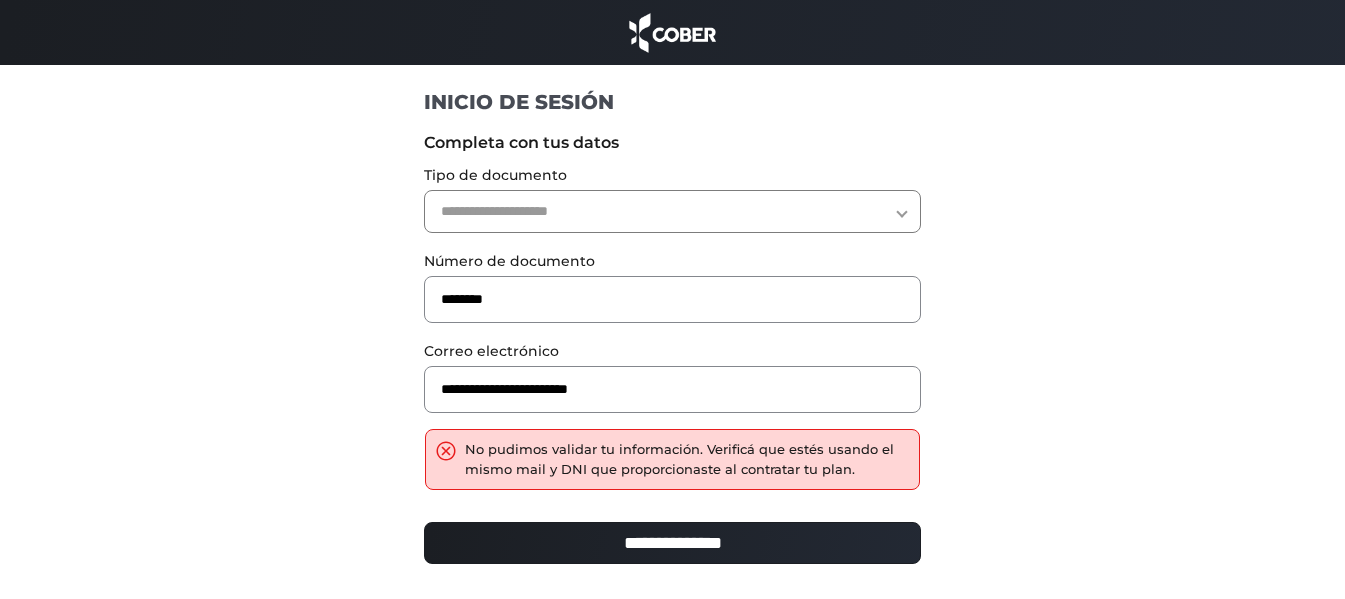 select on "***" 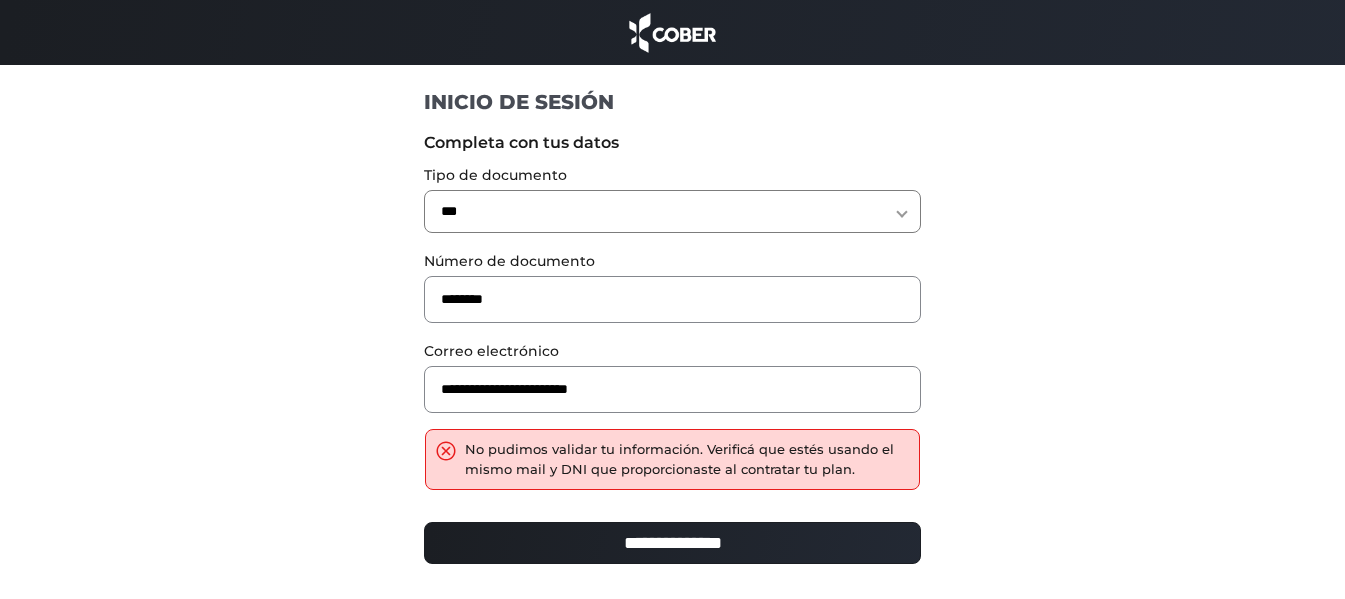 click on "**********" at bounding box center (672, 211) 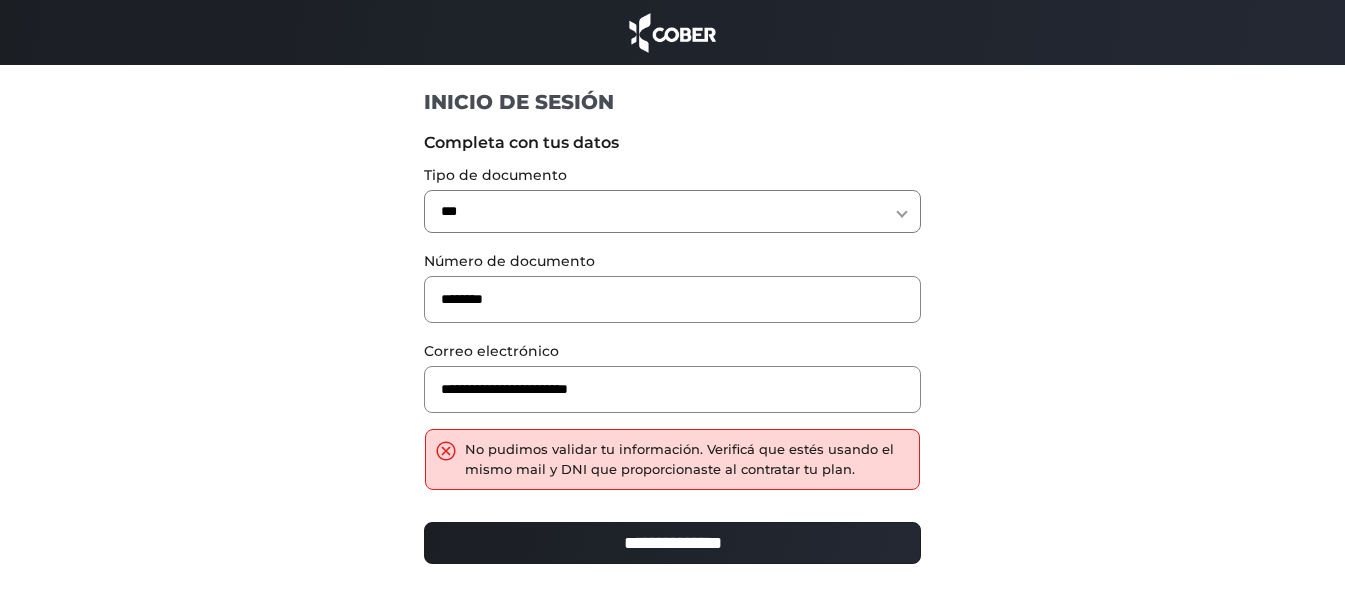 click on "**********" at bounding box center (672, 551) 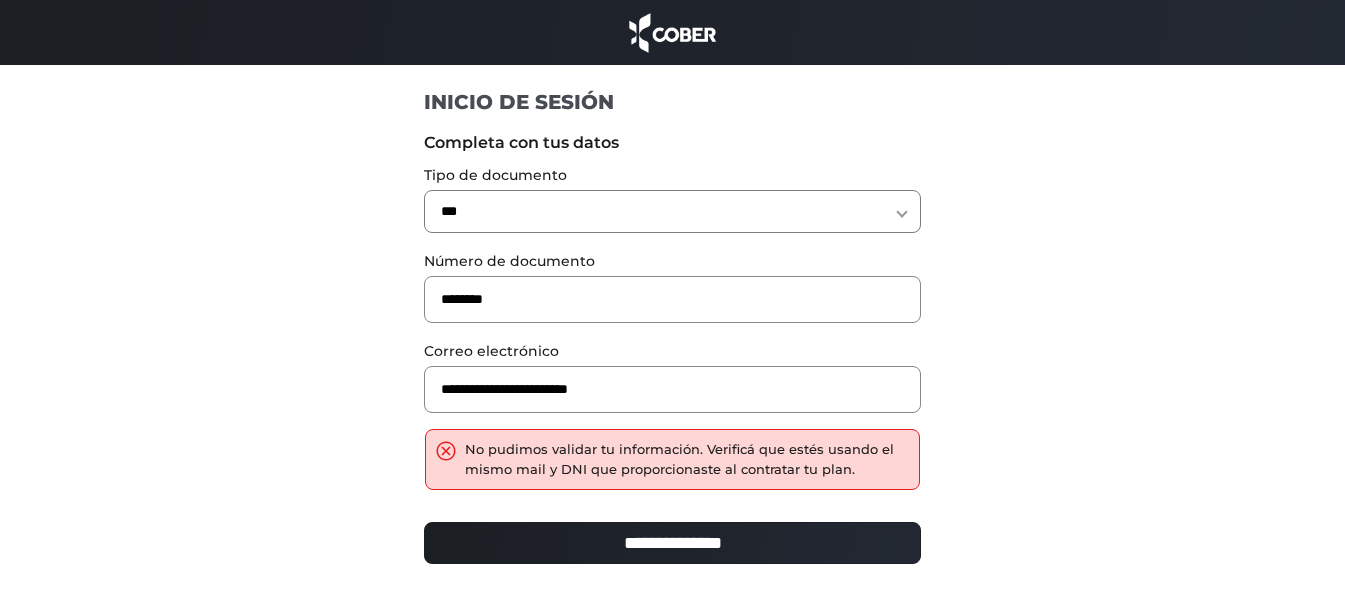 type on "**********" 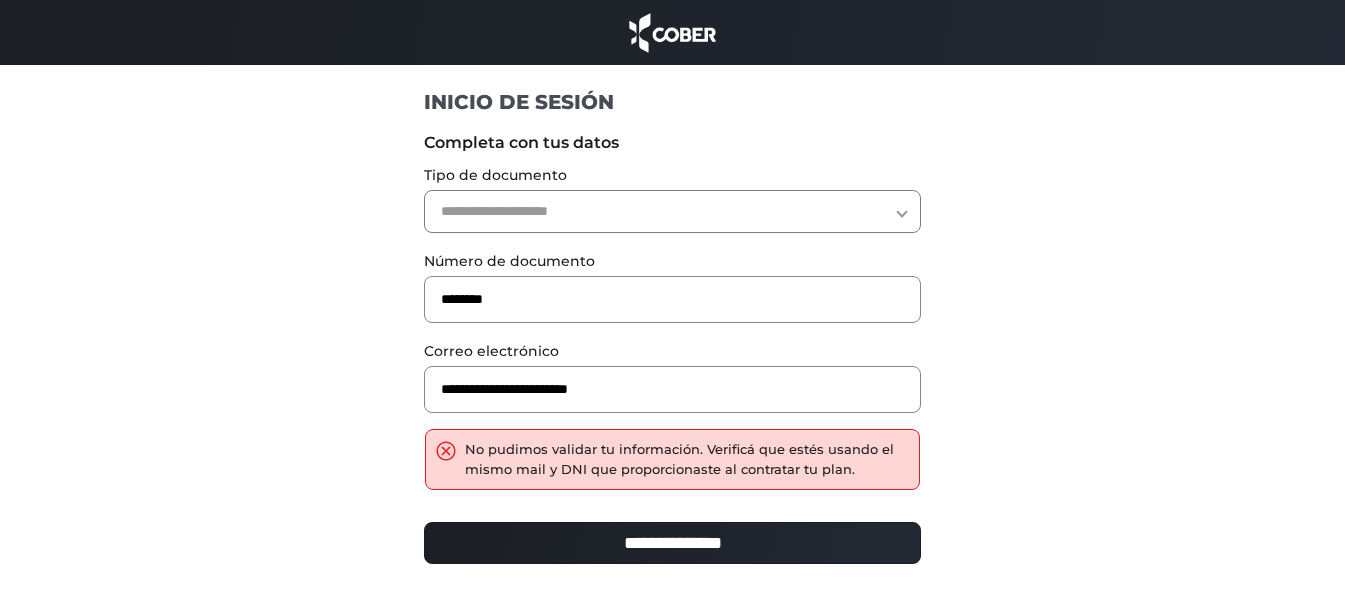 scroll, scrollTop: 0, scrollLeft: 0, axis: both 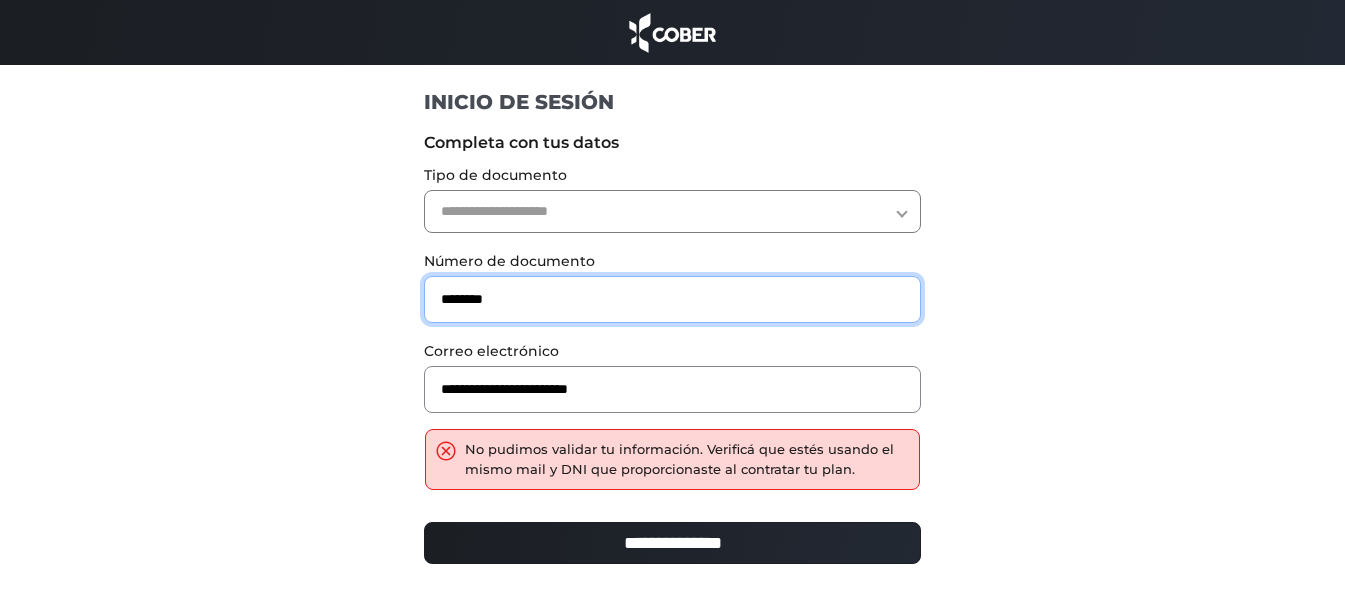 click on "********" at bounding box center [672, 299] 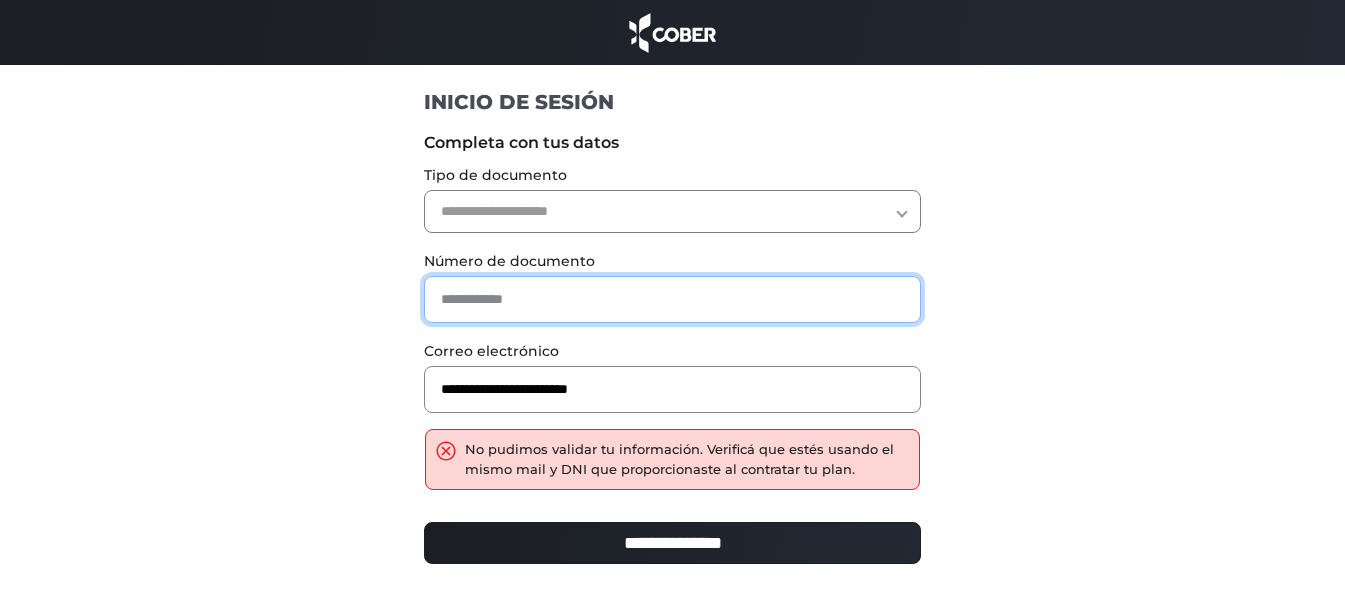 paste on "********" 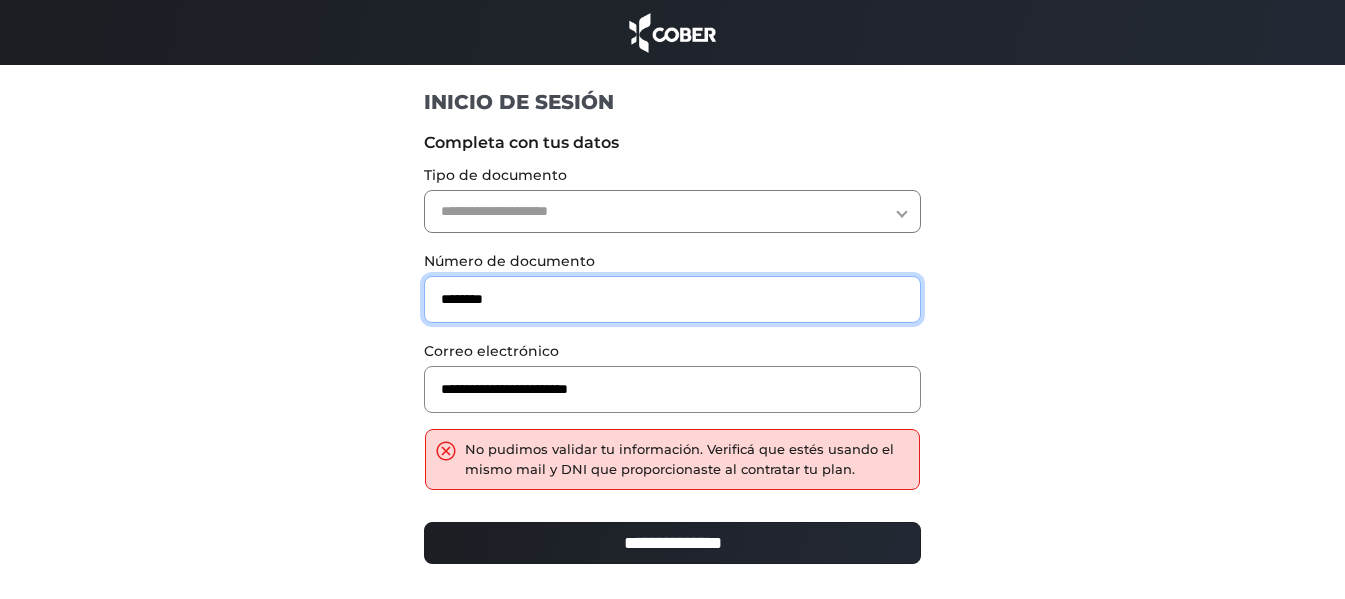 type on "********" 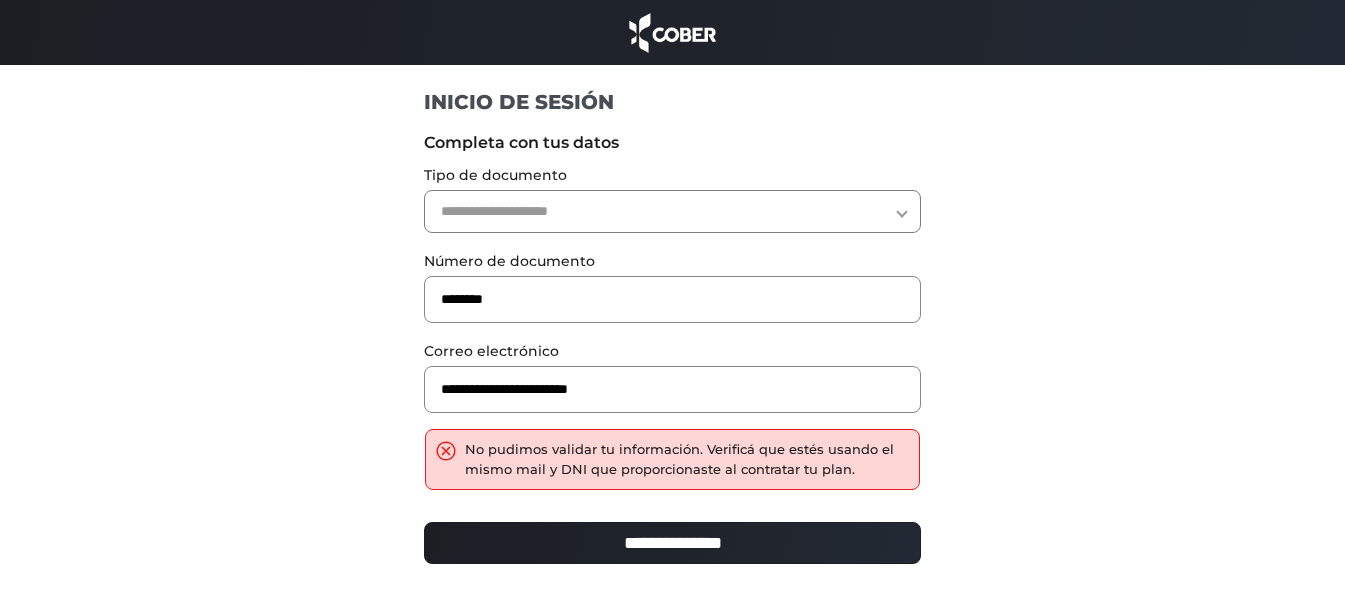 click on "**********" at bounding box center (672, 211) 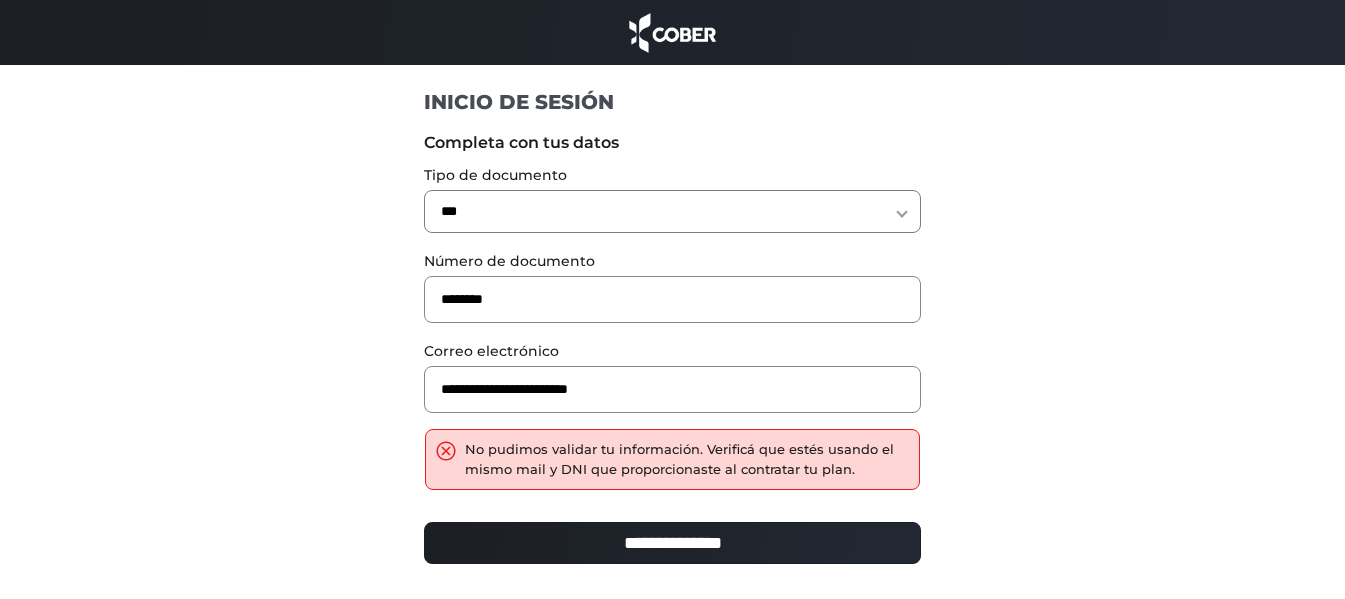 click on "**********" at bounding box center (672, 211) 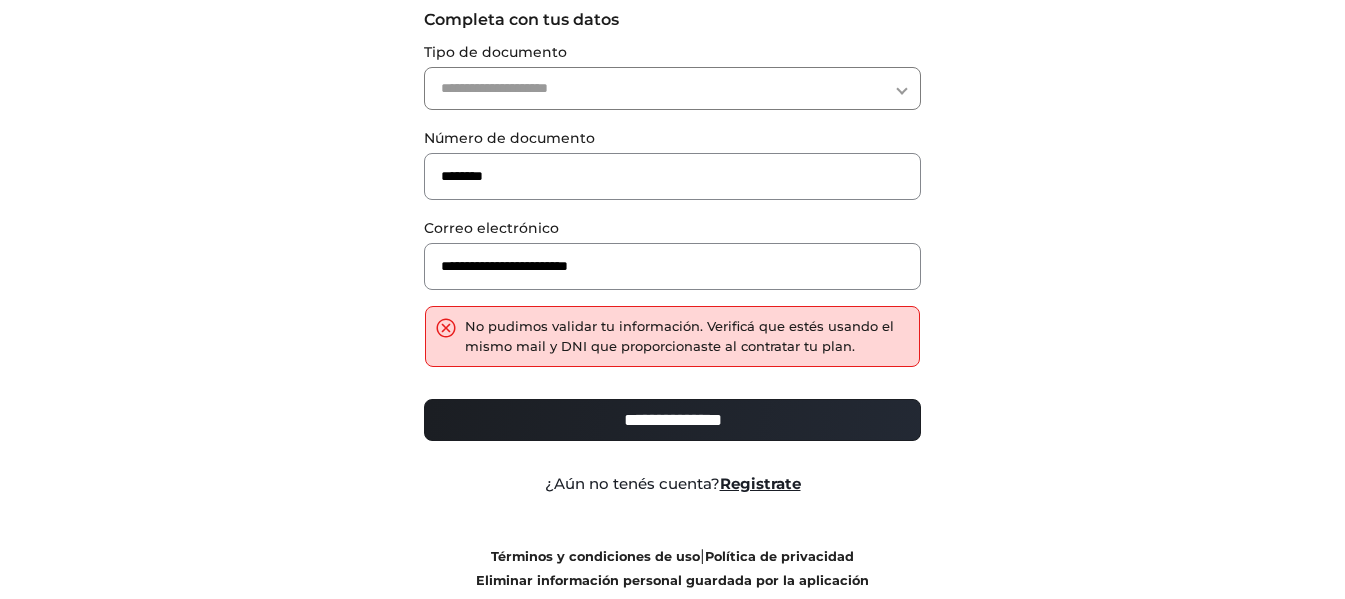 scroll, scrollTop: 200, scrollLeft: 0, axis: vertical 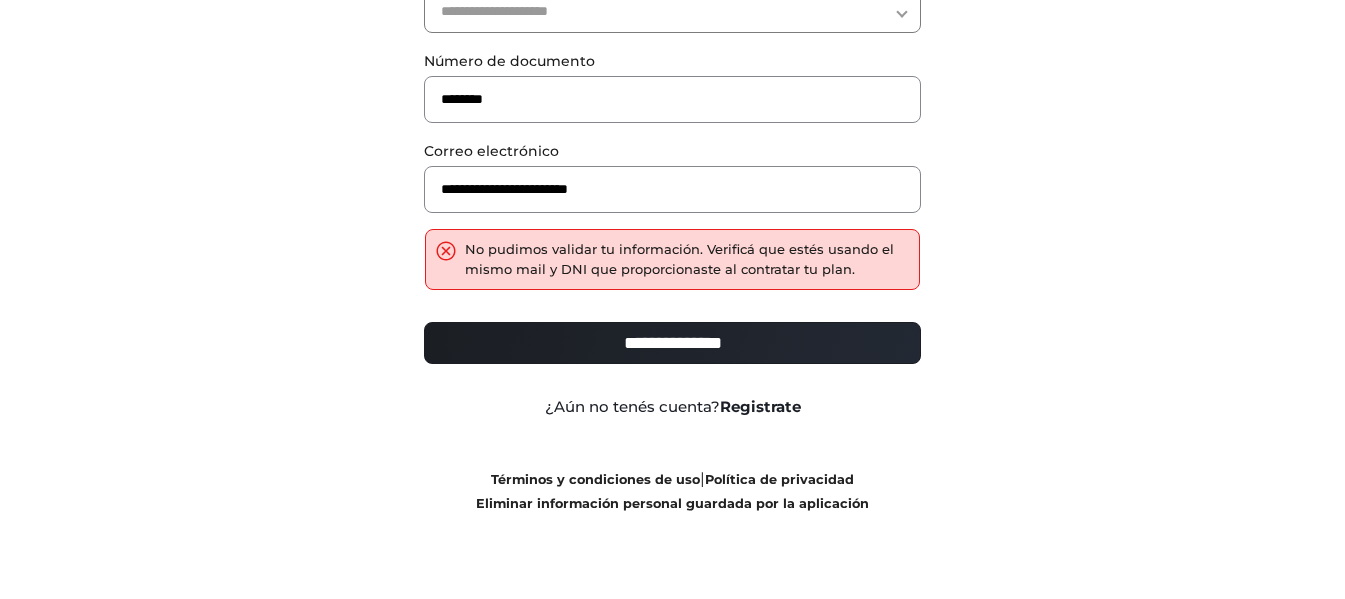 click on "Registrate" at bounding box center [760, 406] 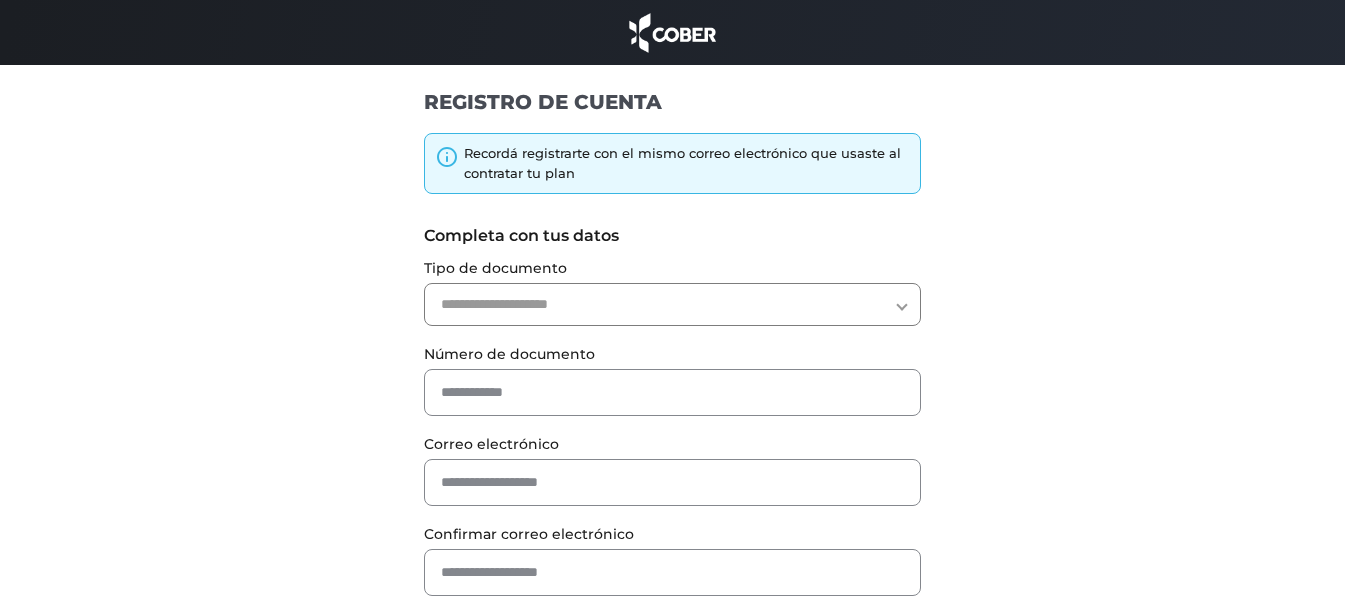 scroll, scrollTop: 0, scrollLeft: 0, axis: both 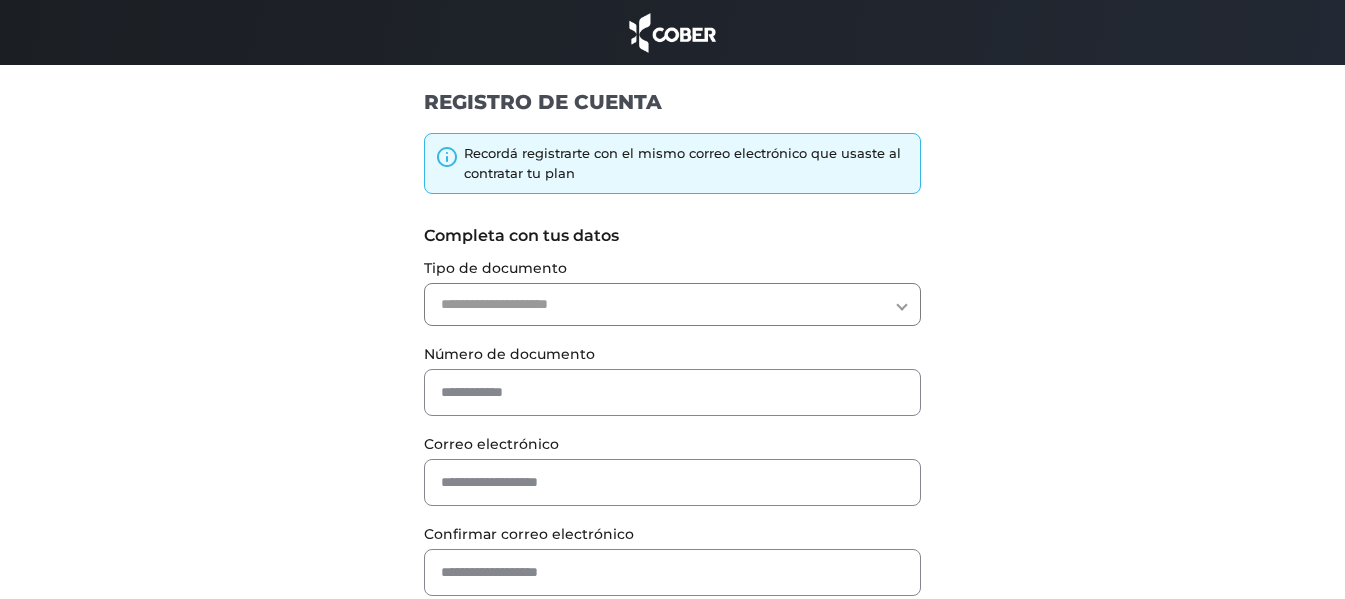 drag, startPoint x: 673, startPoint y: 310, endPoint x: 659, endPoint y: 320, distance: 17.20465 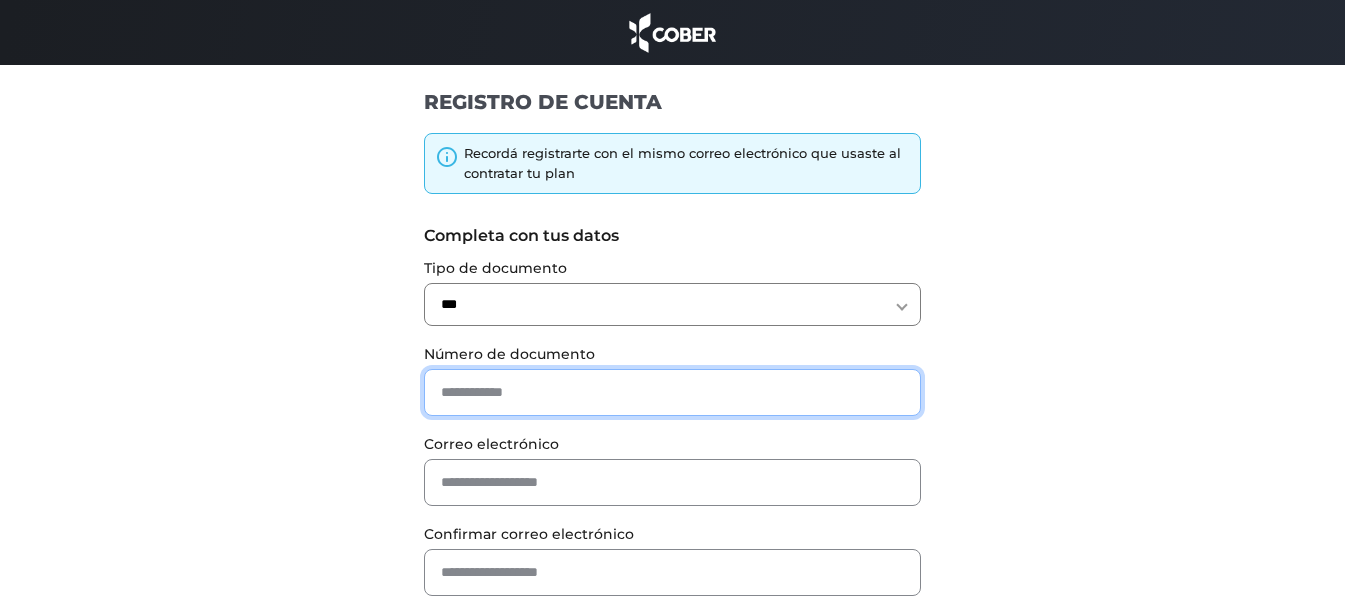 click at bounding box center (672, 392) 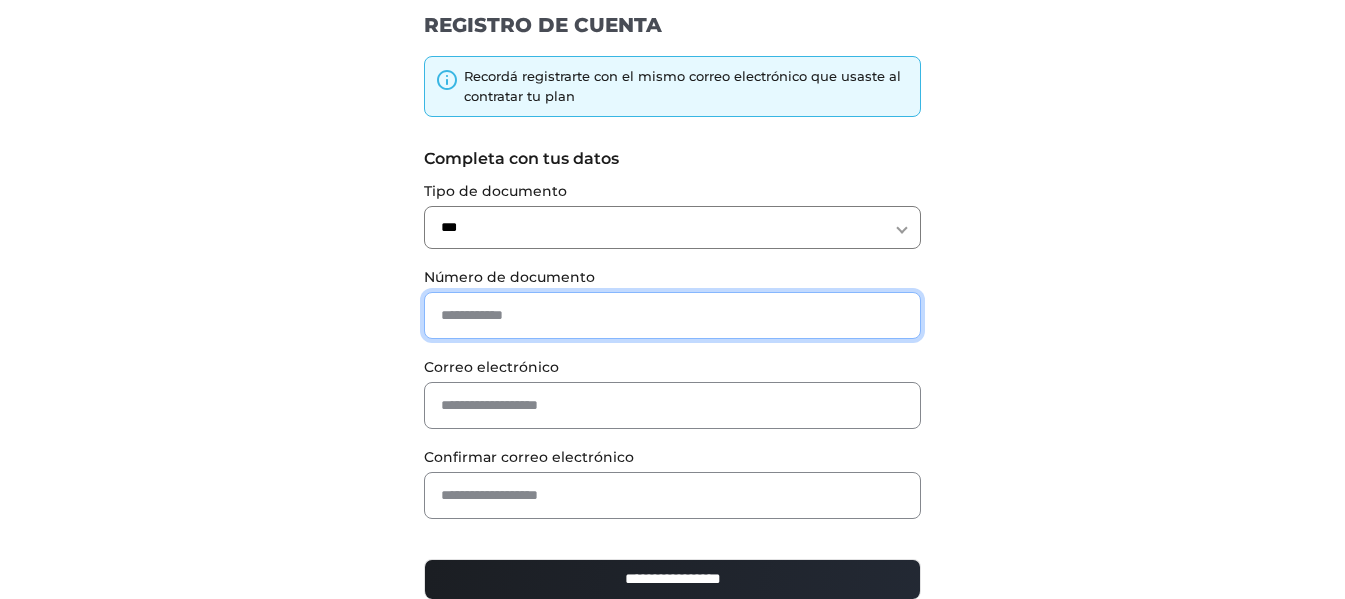 scroll, scrollTop: 100, scrollLeft: 0, axis: vertical 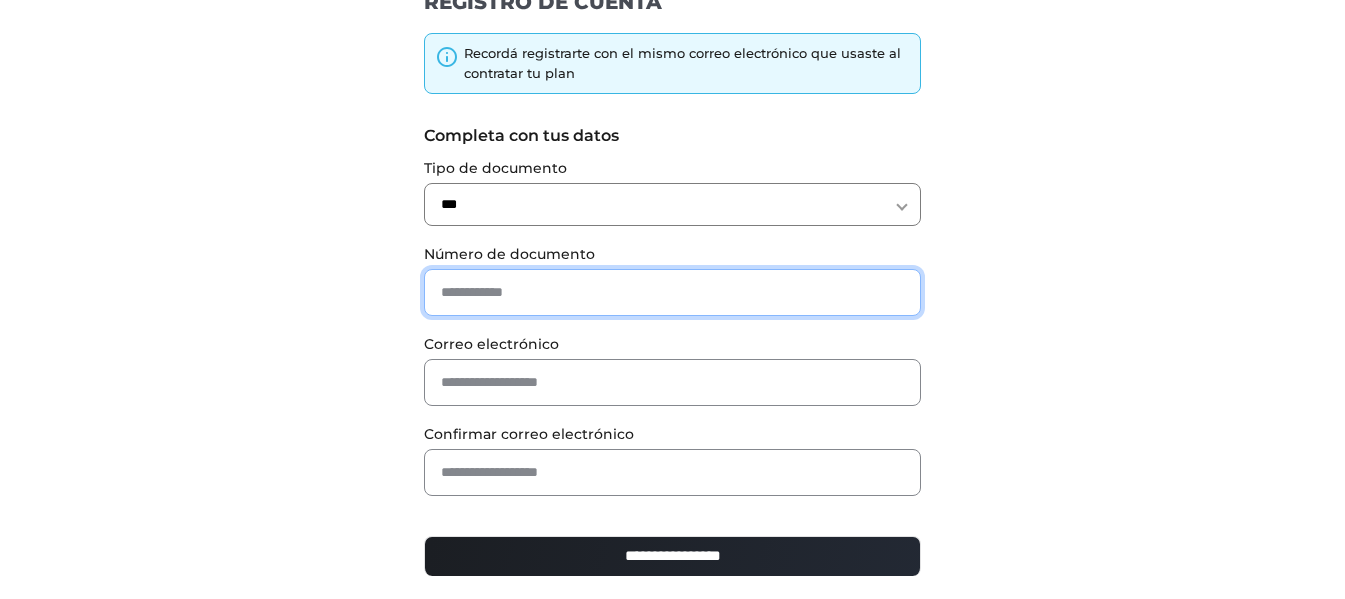 paste on "********" 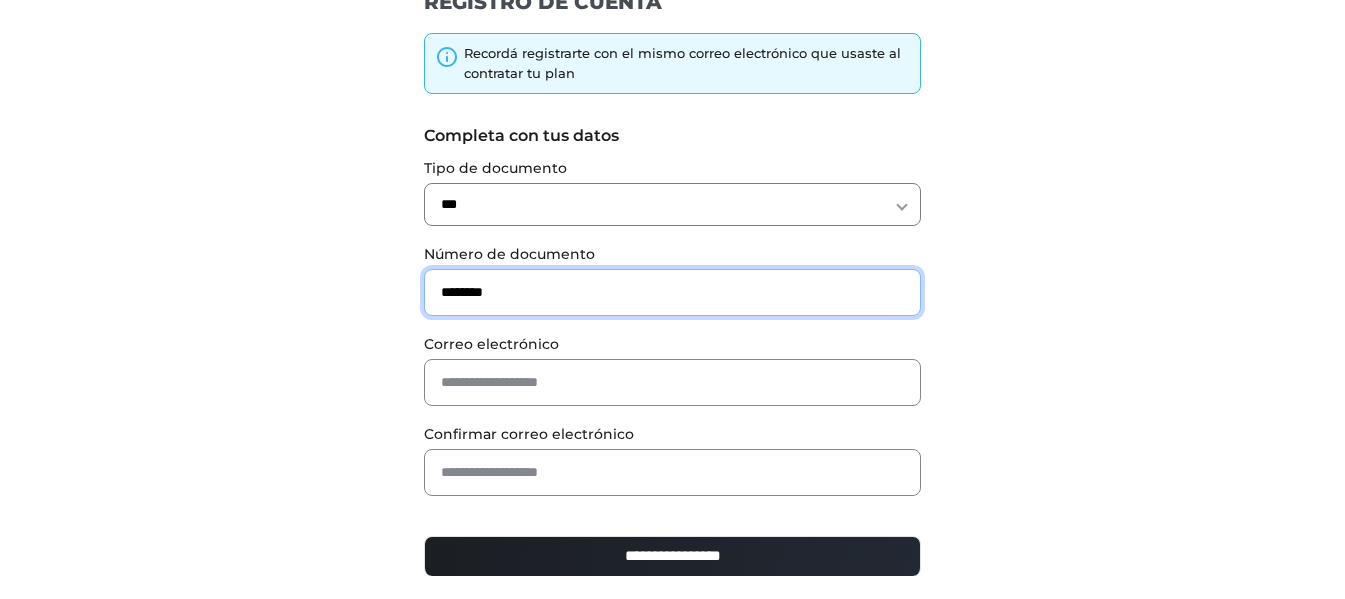 type on "********" 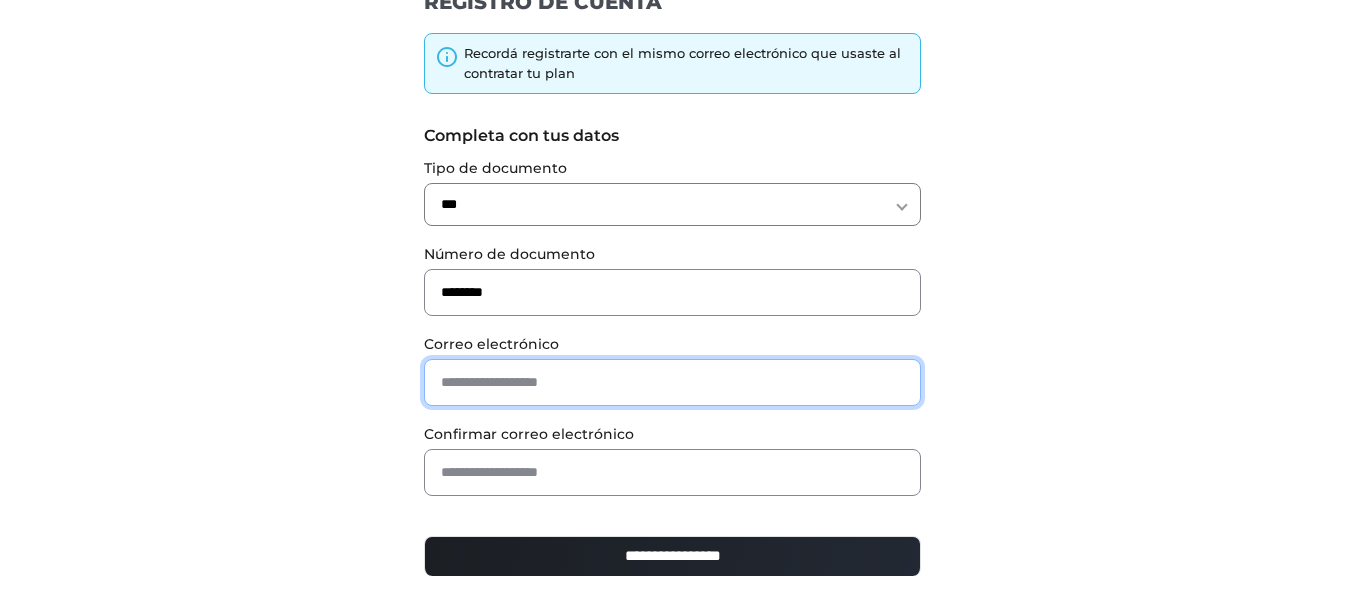 click at bounding box center (672, 382) 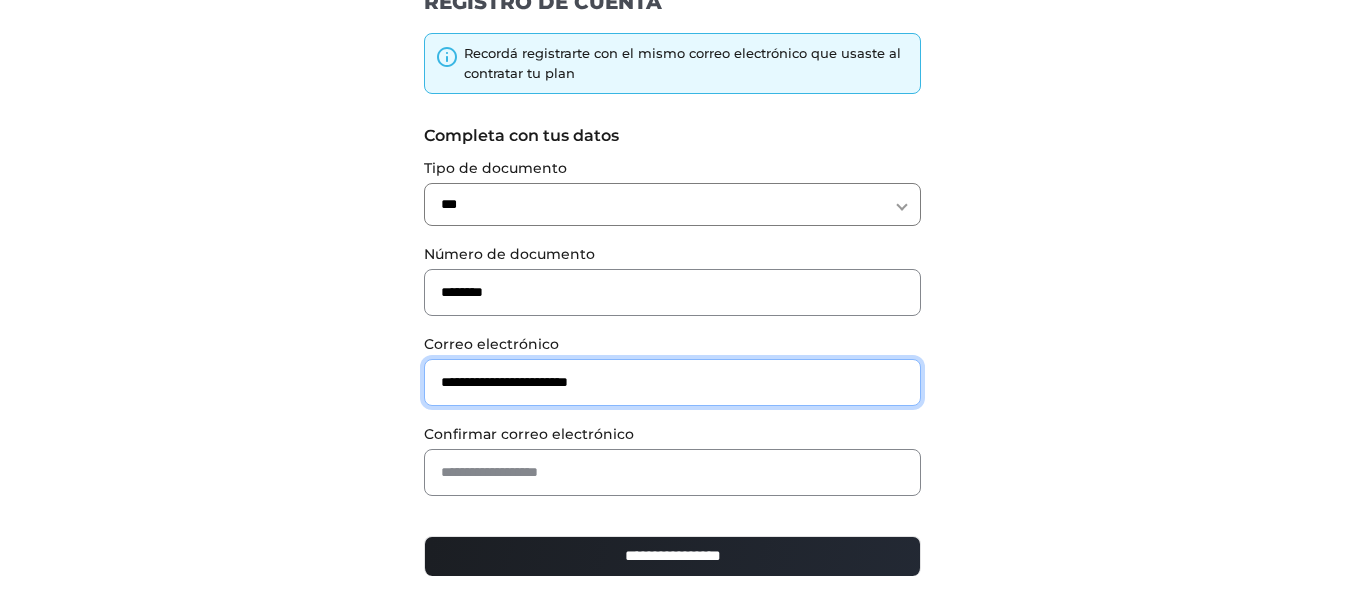 type on "**********" 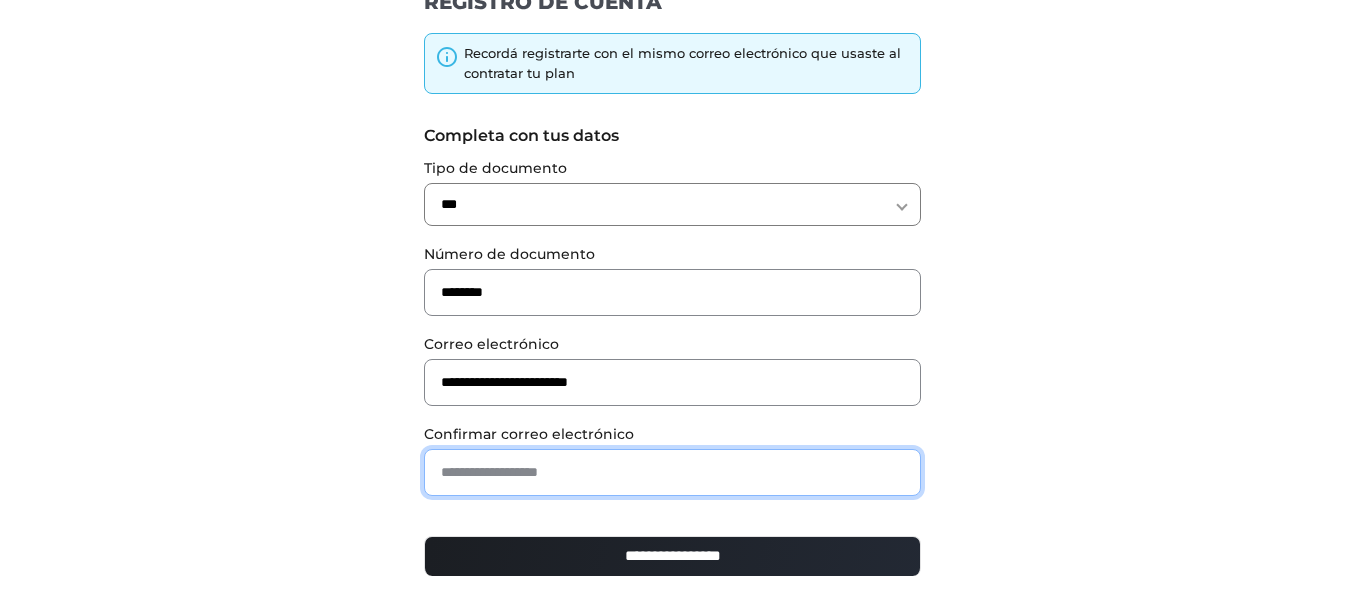 click at bounding box center [672, 472] 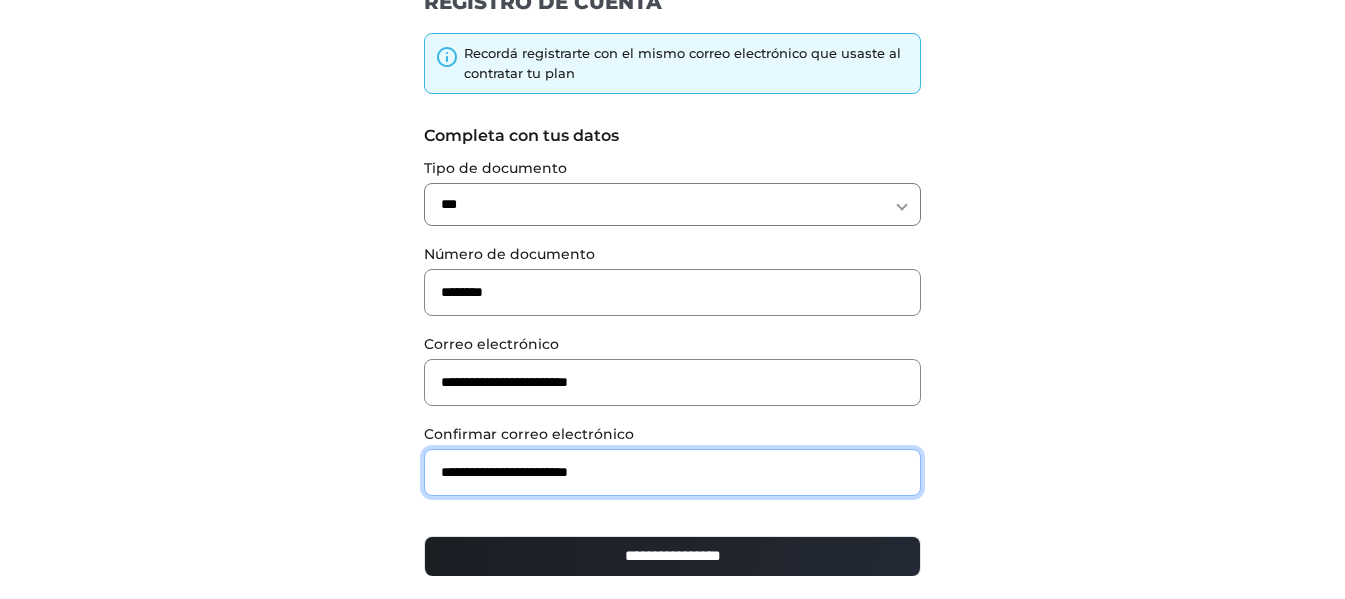 type on "**********" 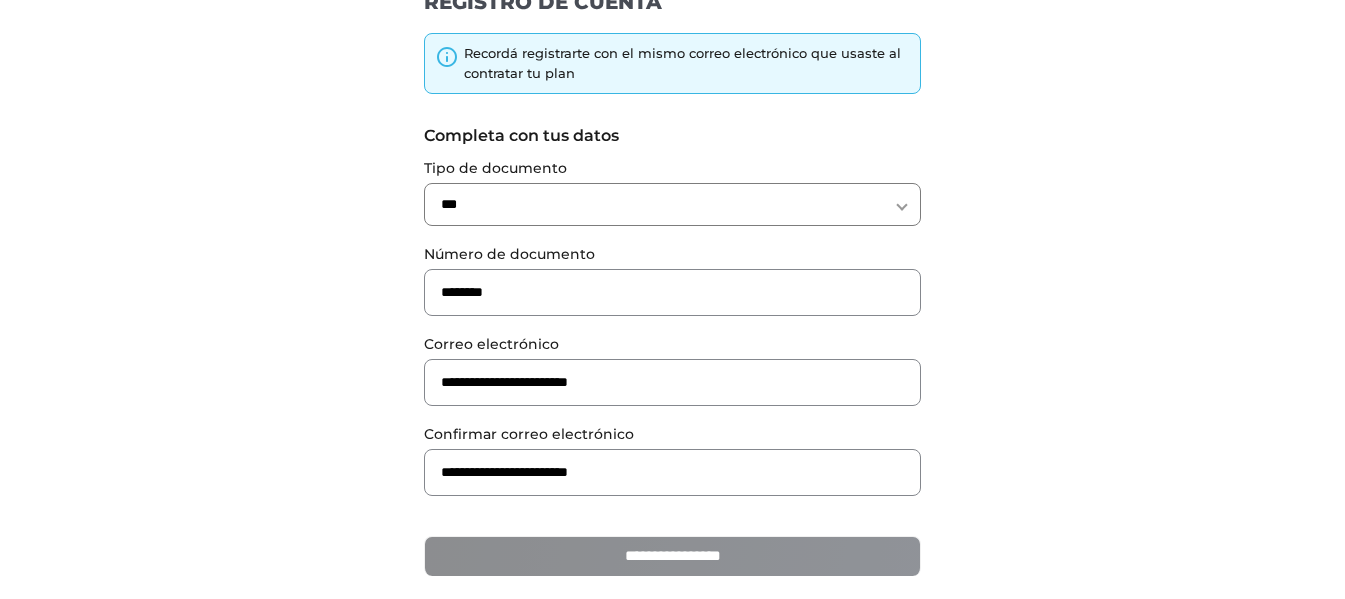 click on "**********" at bounding box center (672, 556) 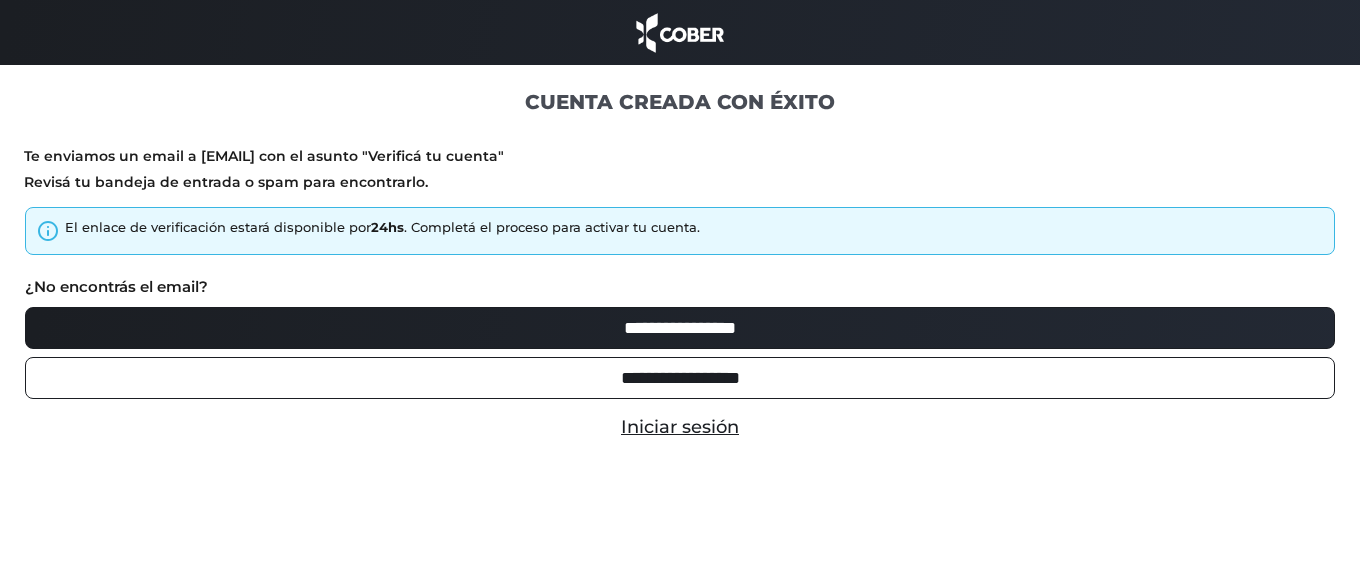 scroll, scrollTop: 0, scrollLeft: 0, axis: both 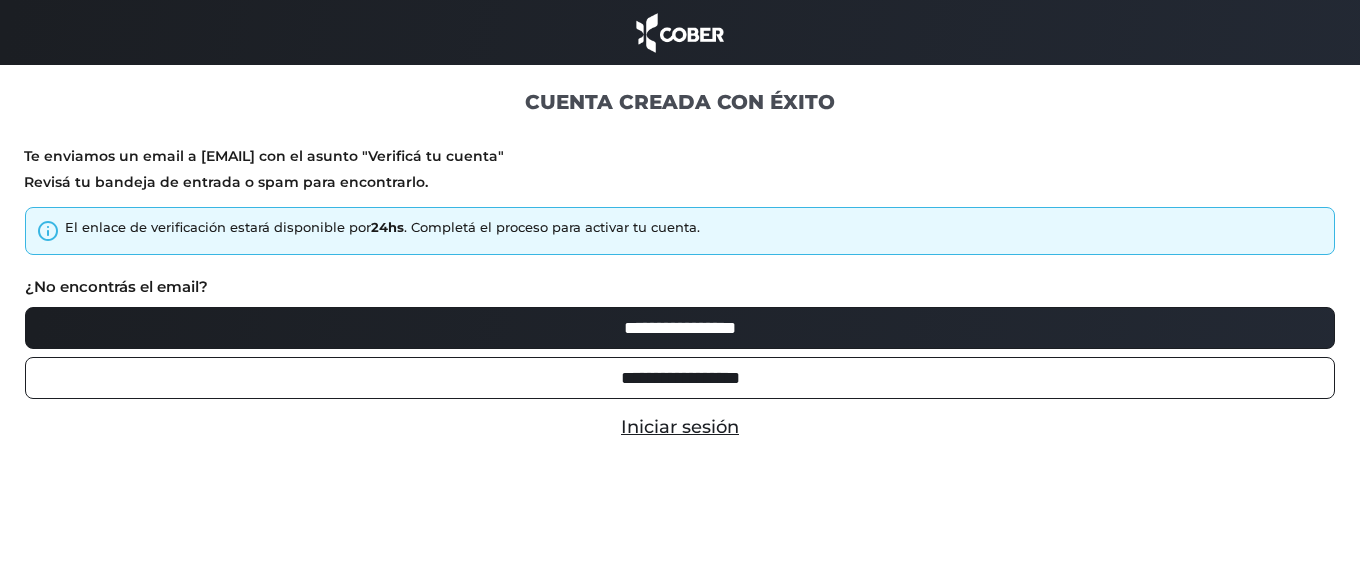 type on "********" 